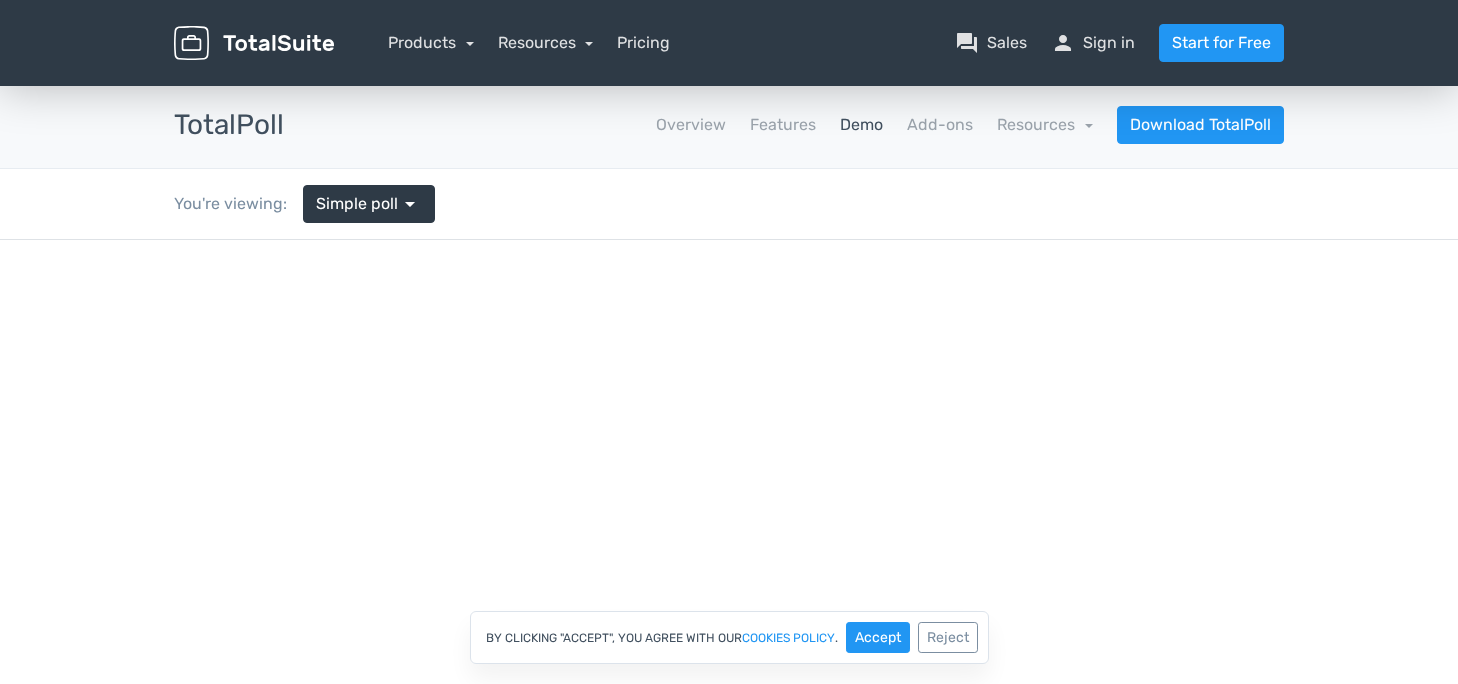 scroll, scrollTop: 0, scrollLeft: 0, axis: both 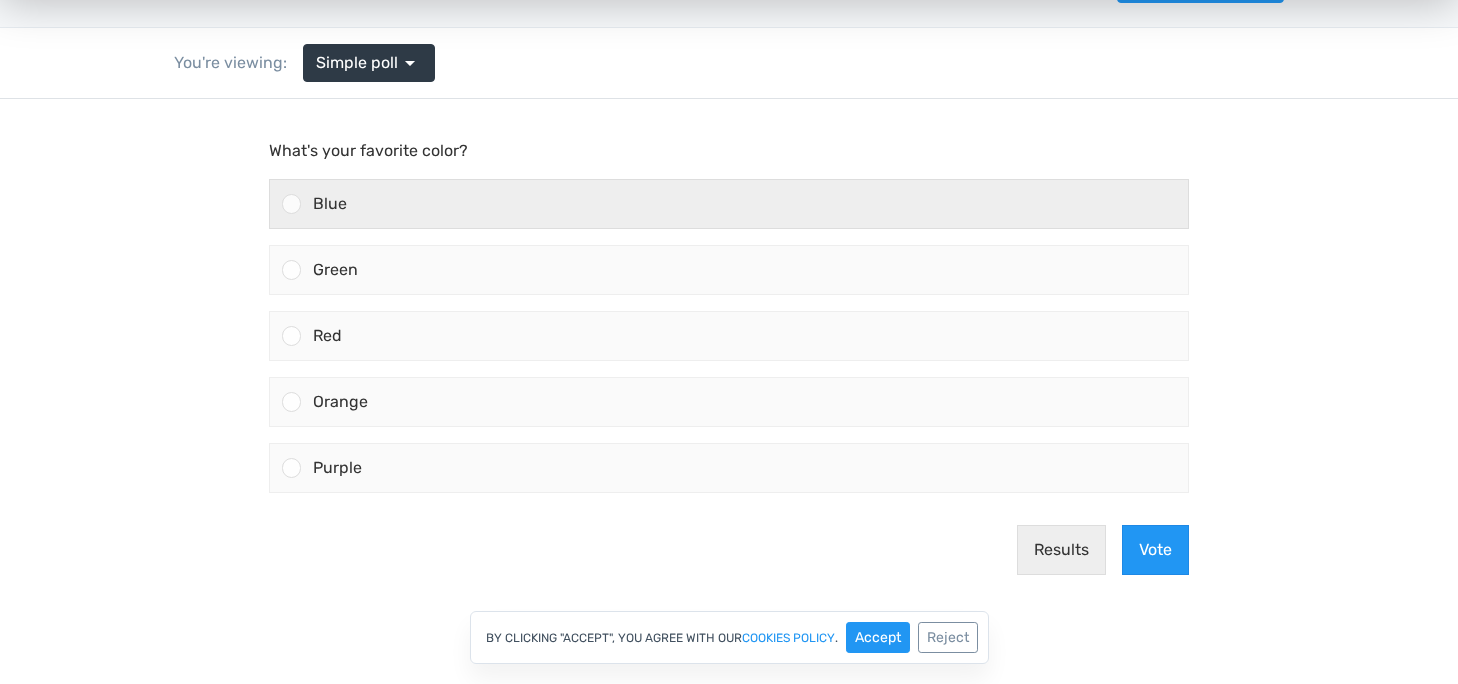 click on "Blue" at bounding box center [744, 204] 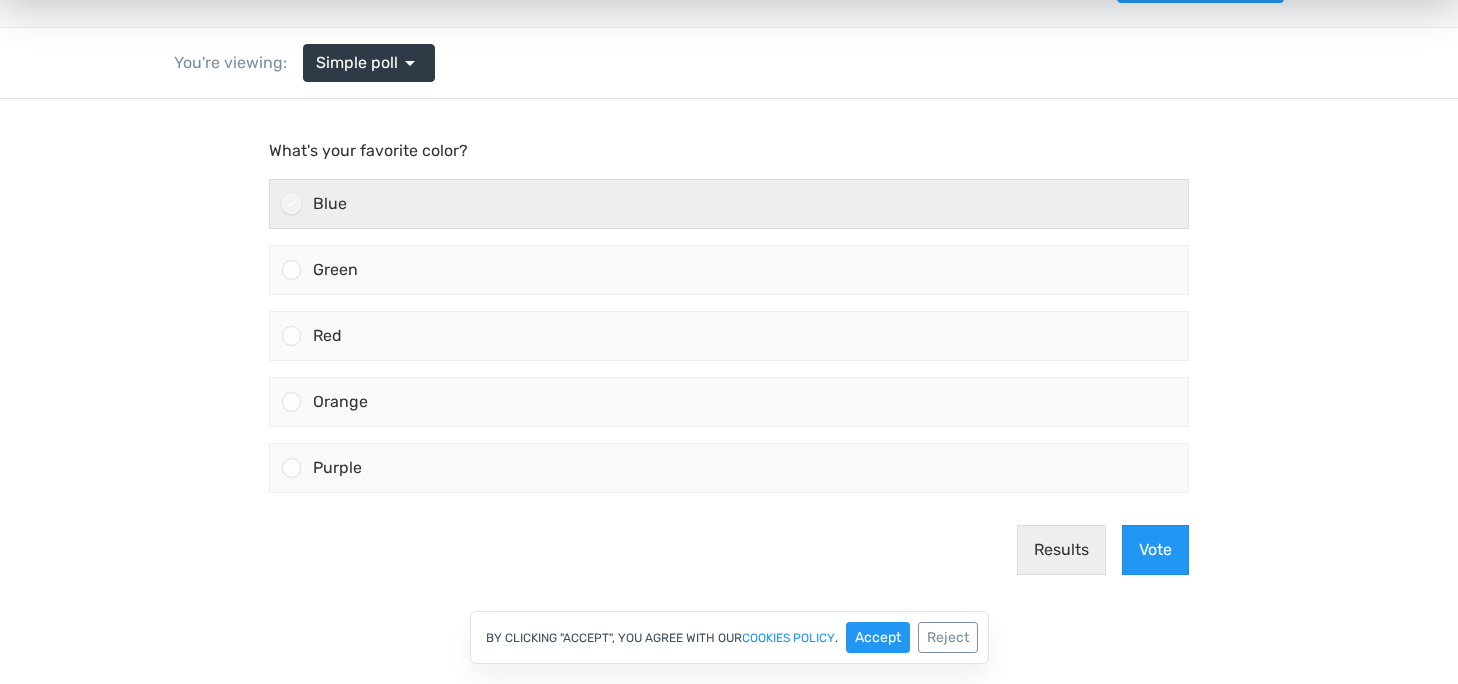 scroll, scrollTop: 143, scrollLeft: 0, axis: vertical 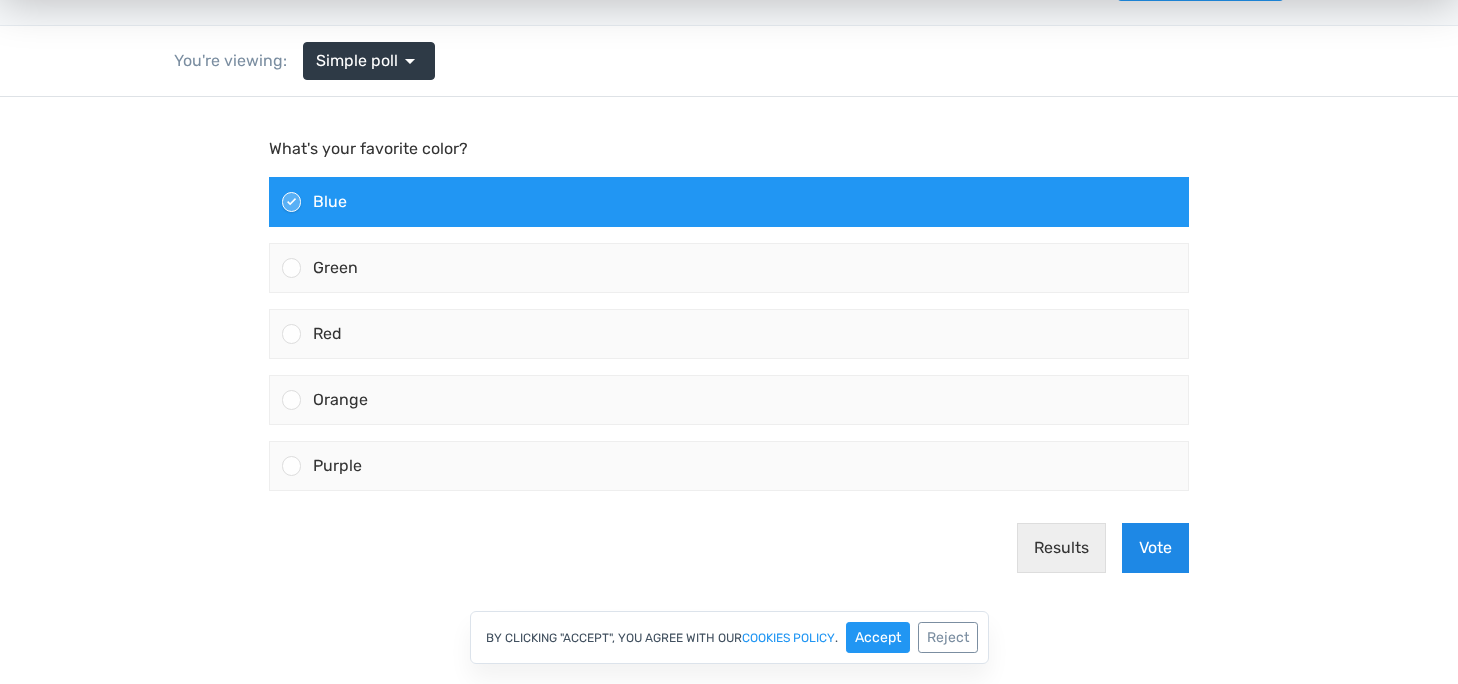 click on "Vote" at bounding box center (1155, 548) 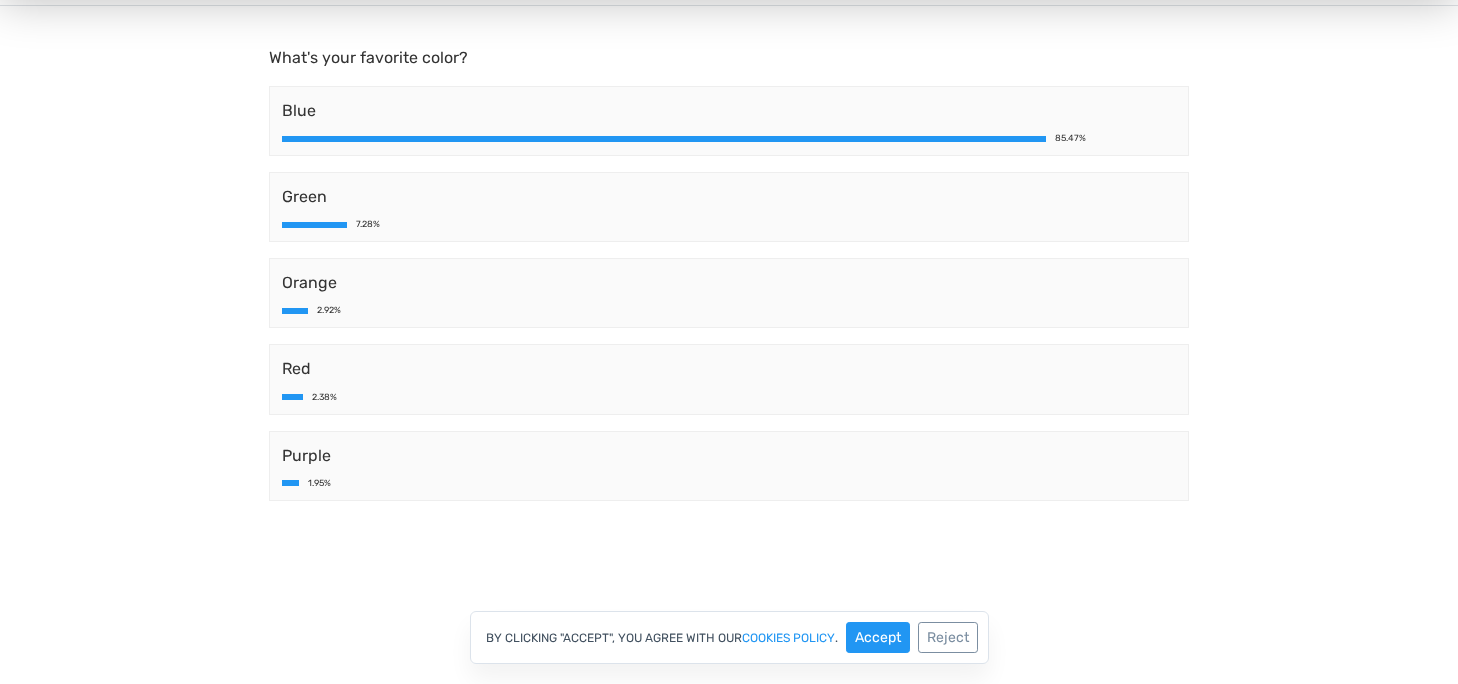 scroll, scrollTop: 261, scrollLeft: 0, axis: vertical 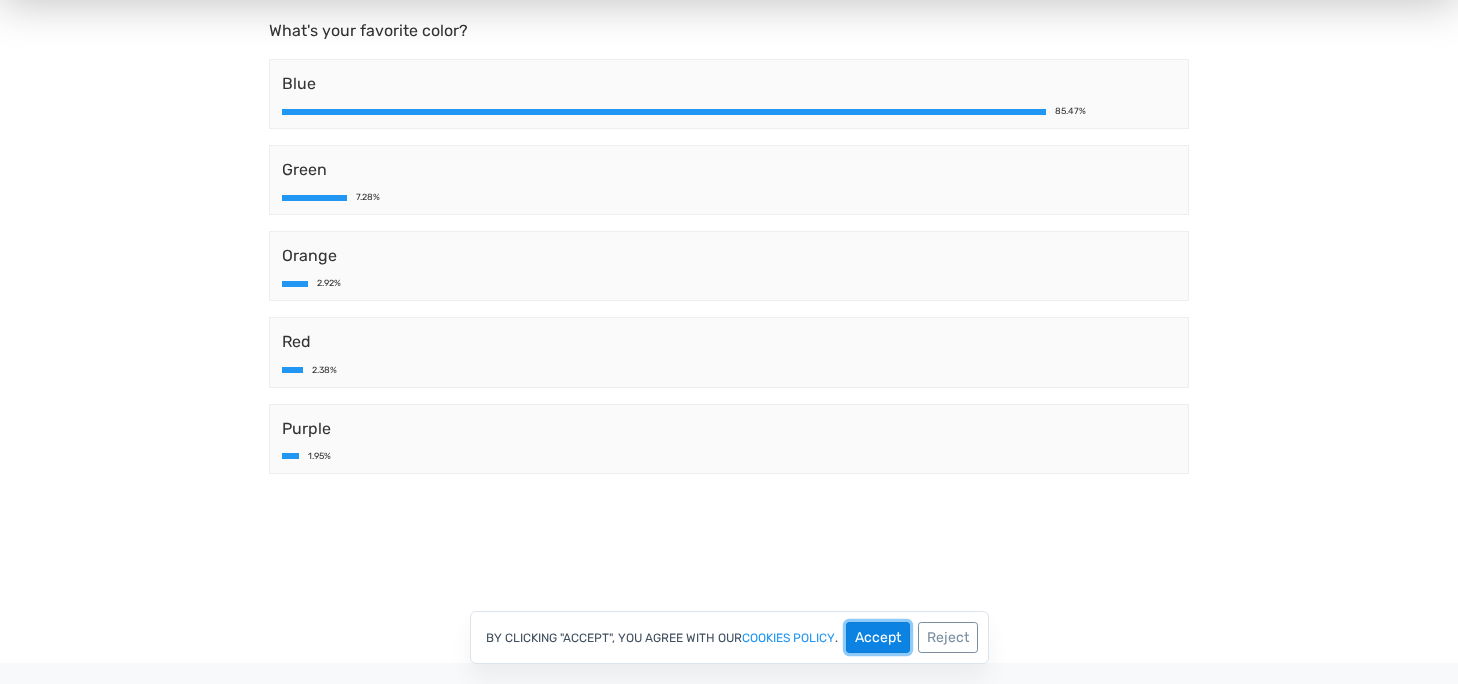 click on "Accept" at bounding box center (878, 637) 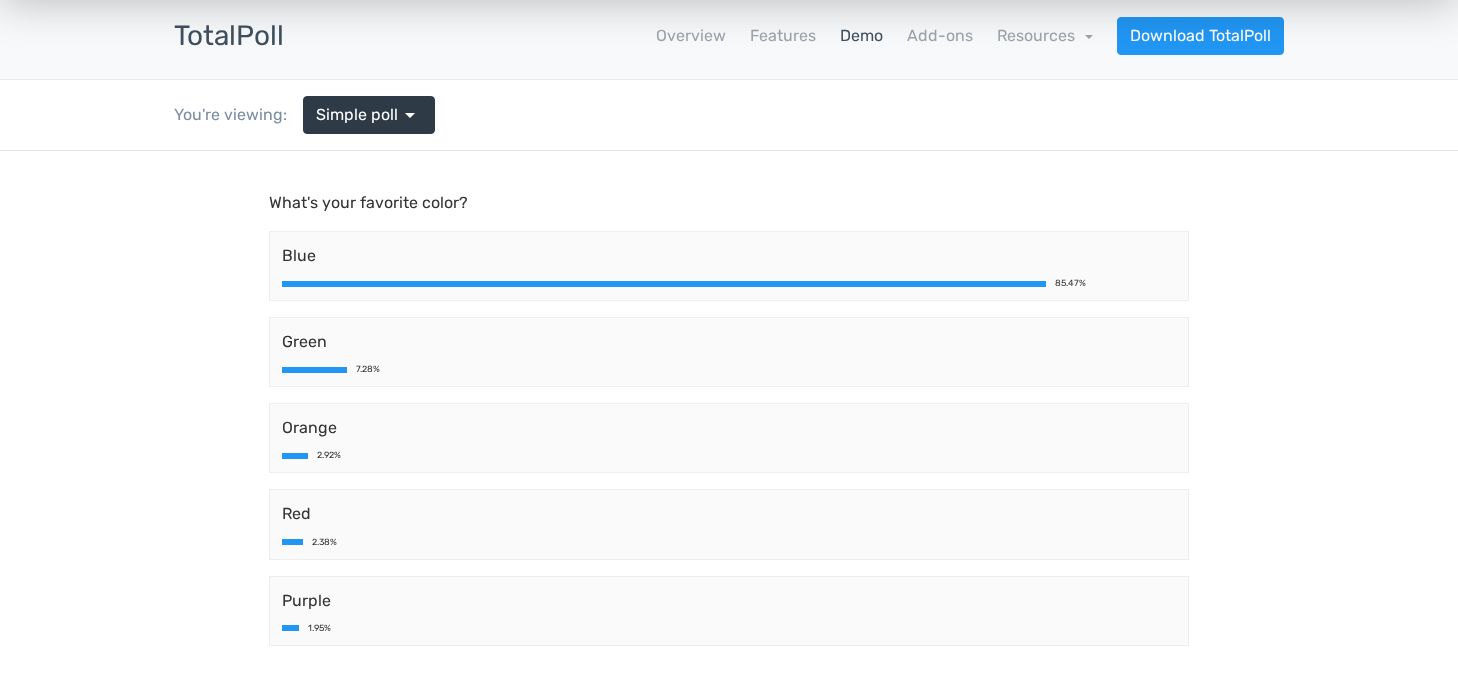 scroll, scrollTop: 0, scrollLeft: 0, axis: both 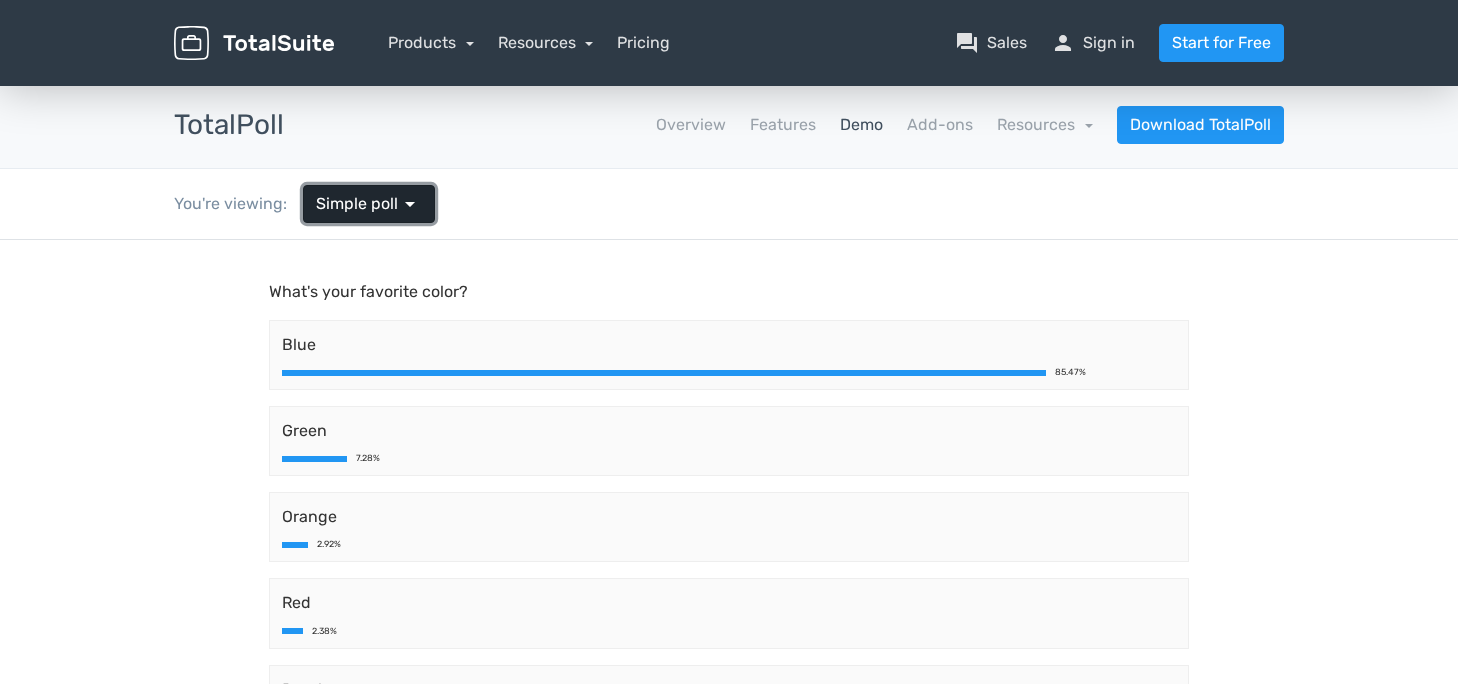 click on "Simple poll   arrow_drop_down" at bounding box center [369, 204] 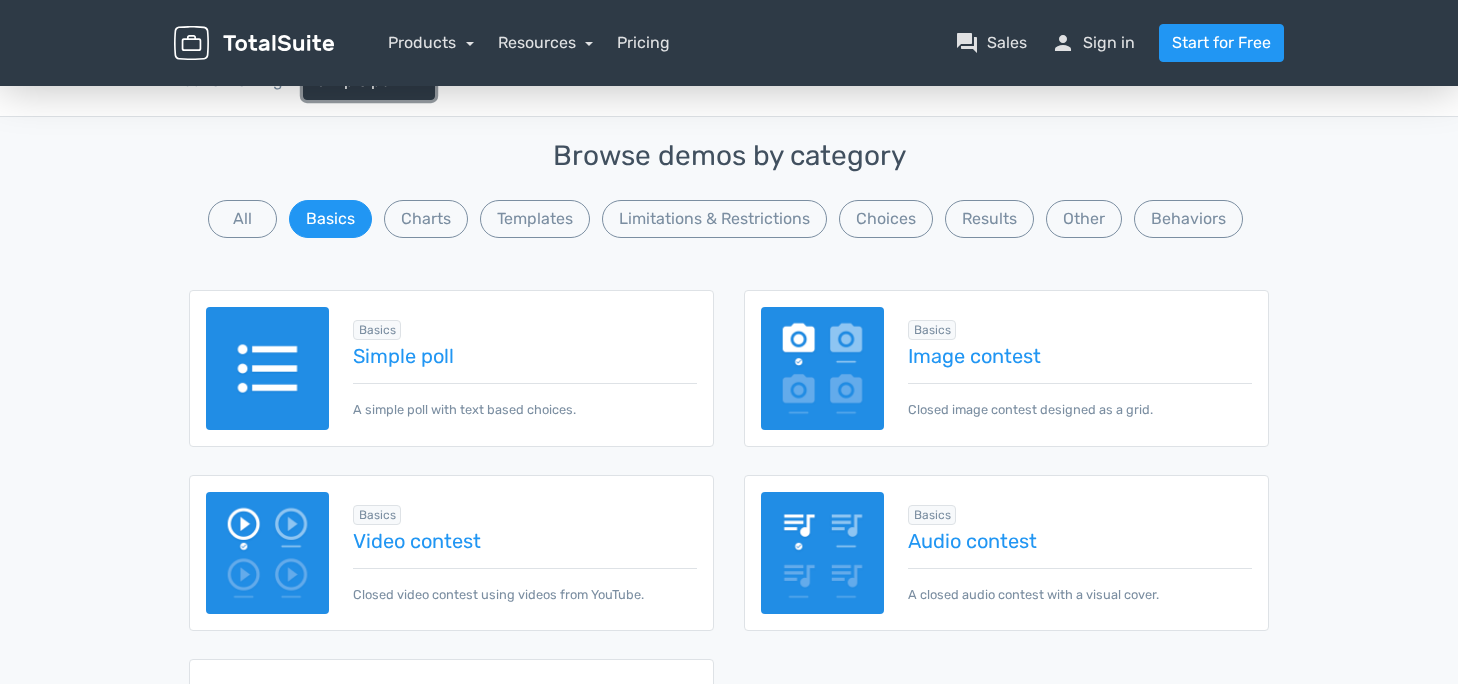 scroll, scrollTop: 120, scrollLeft: 0, axis: vertical 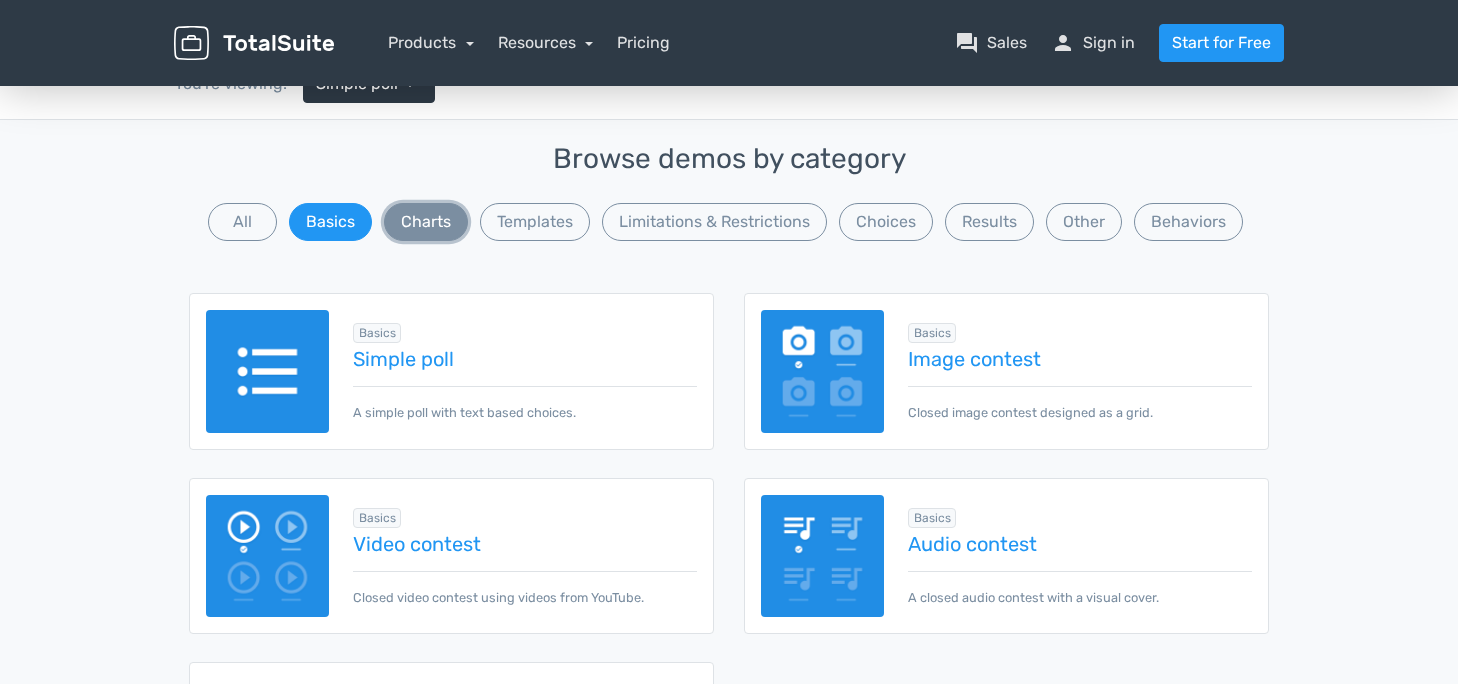 click on "Charts" at bounding box center [426, 222] 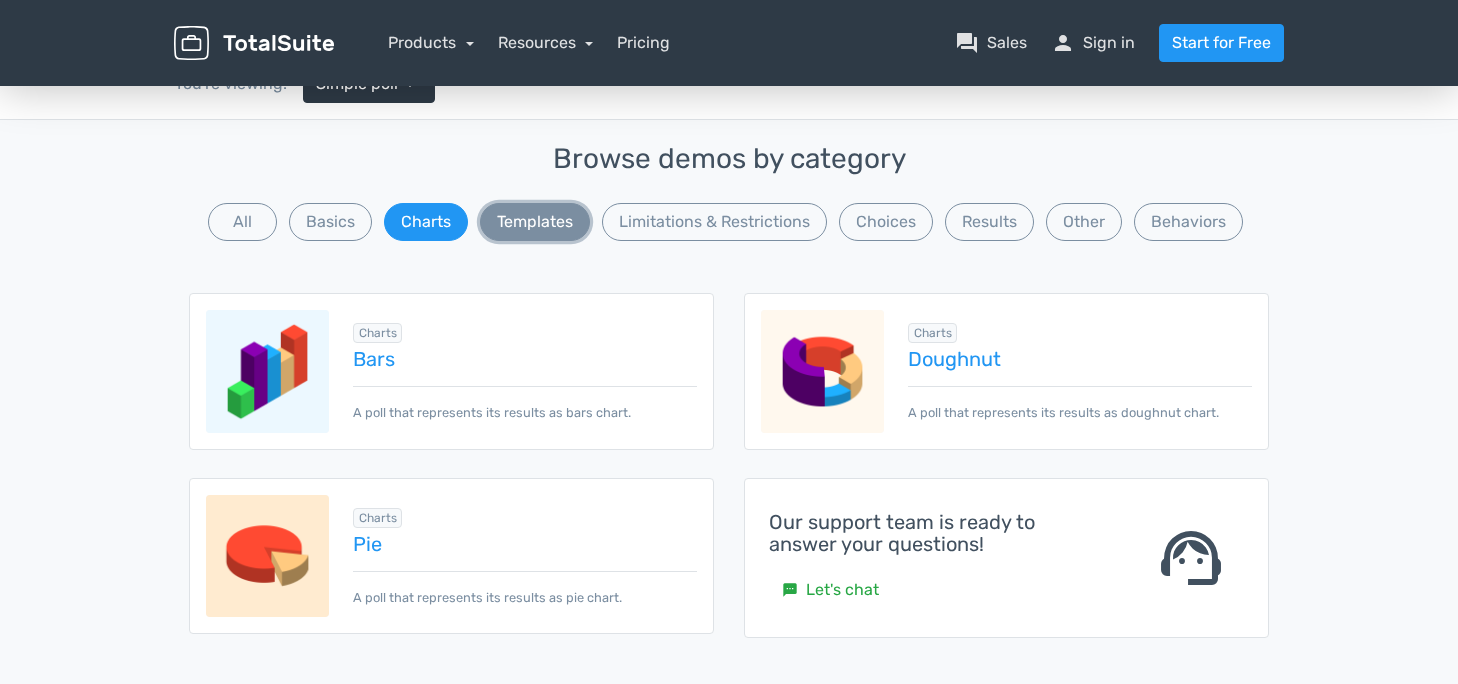 click on "Templates" at bounding box center (535, 222) 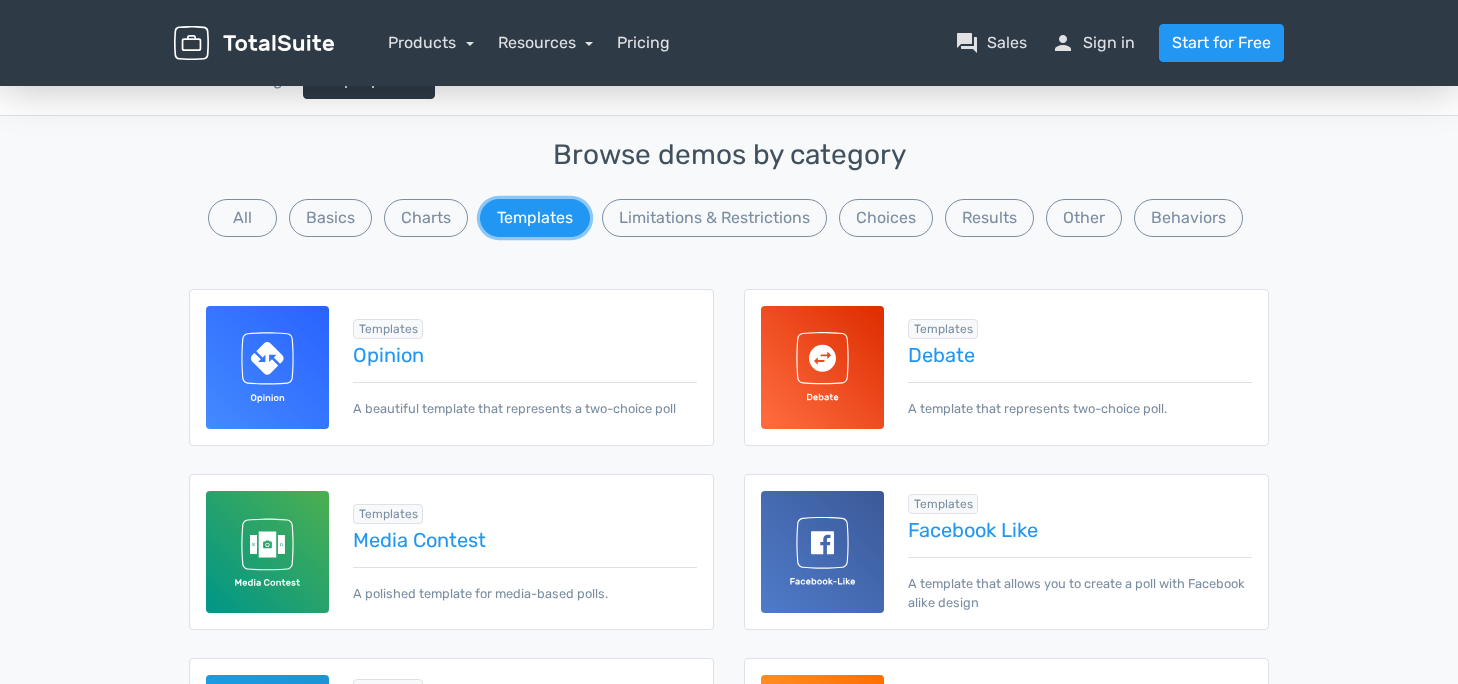scroll, scrollTop: 0, scrollLeft: 0, axis: both 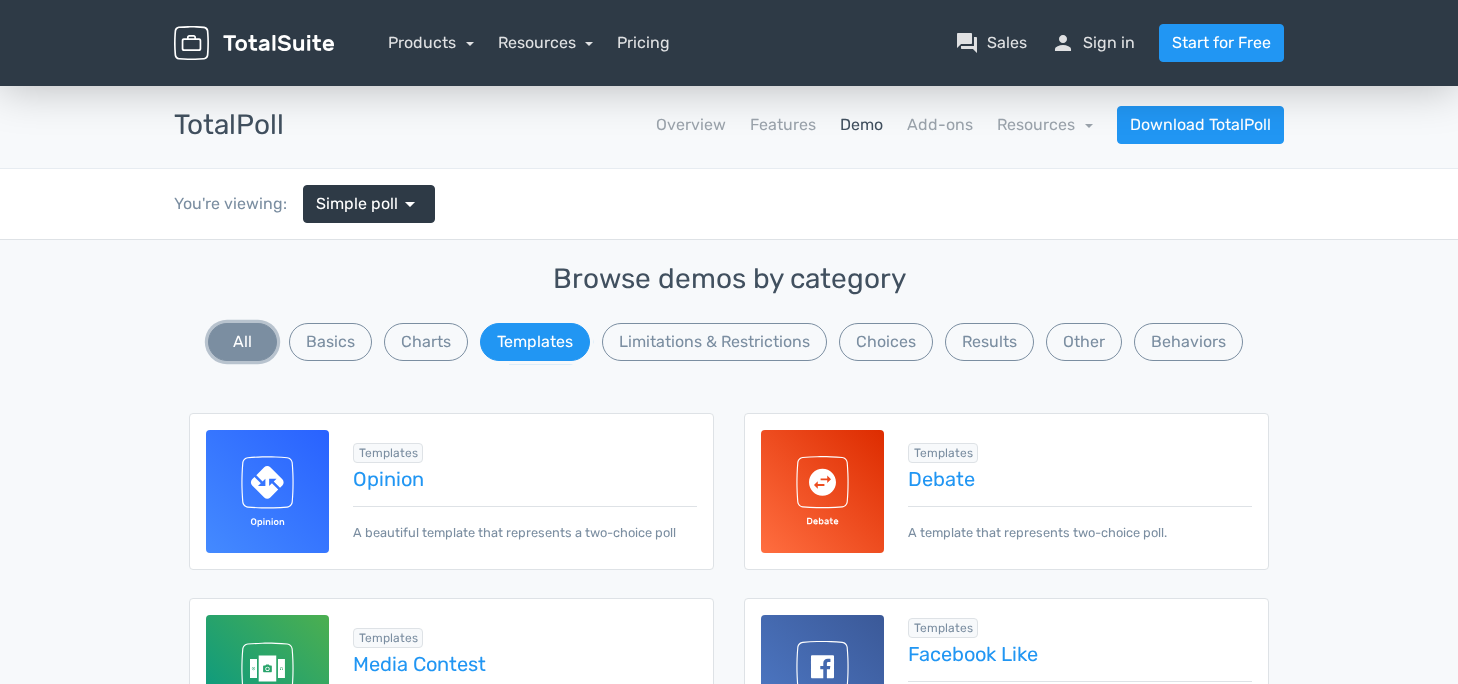 click on "All" at bounding box center (242, 342) 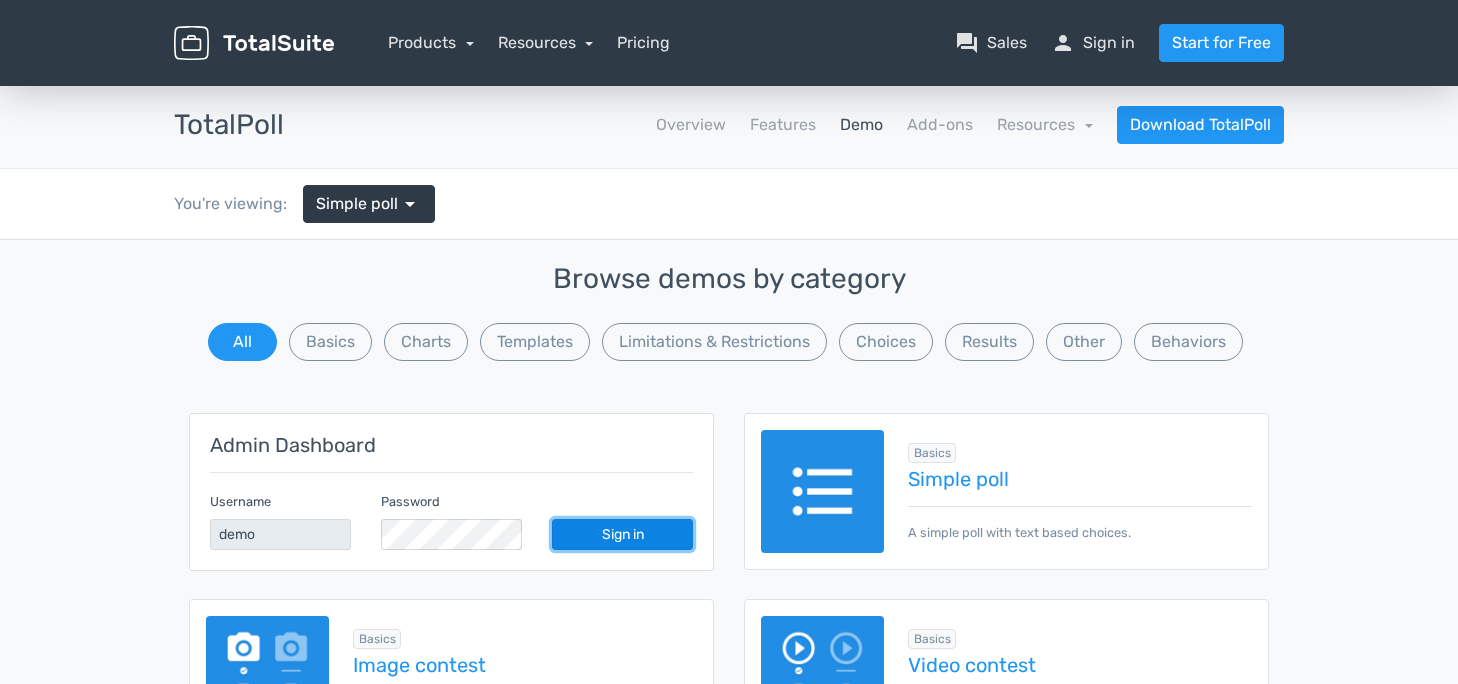 click on "Sign in" at bounding box center [622, 534] 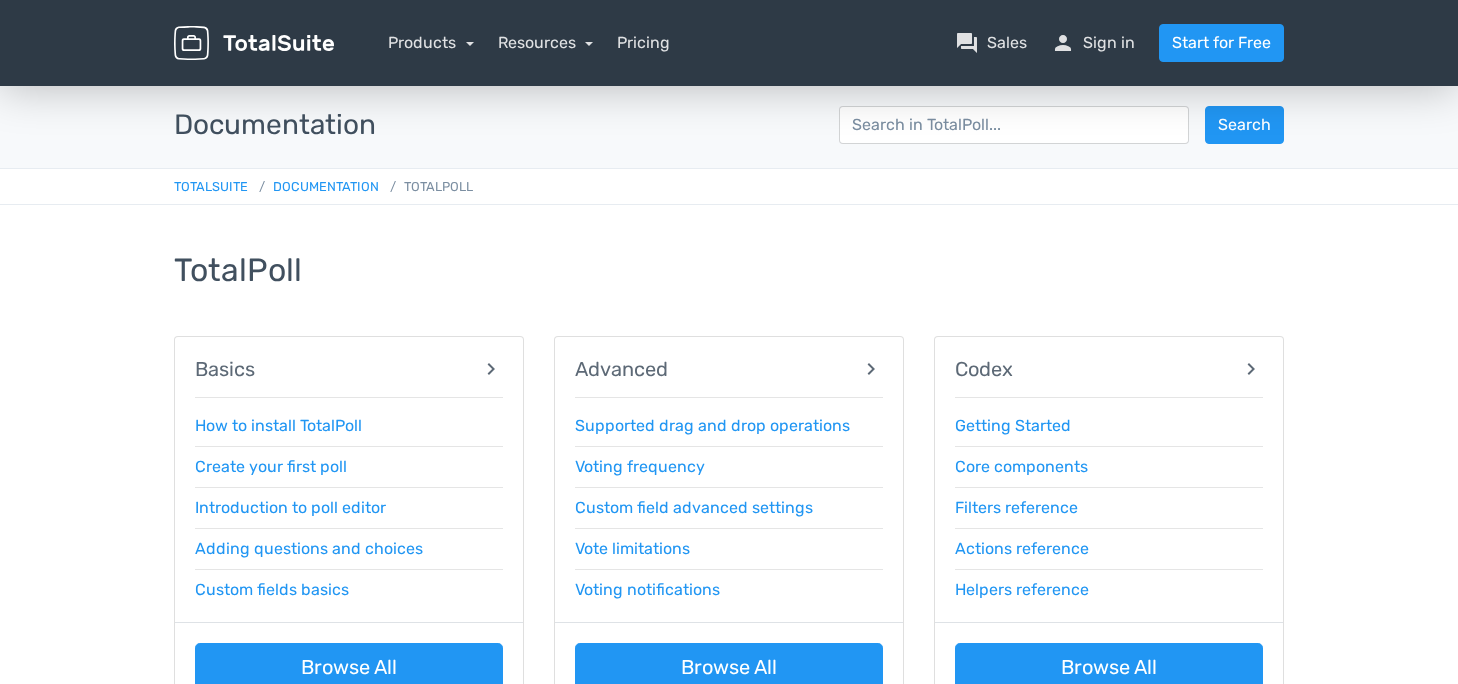 scroll, scrollTop: 0, scrollLeft: 0, axis: both 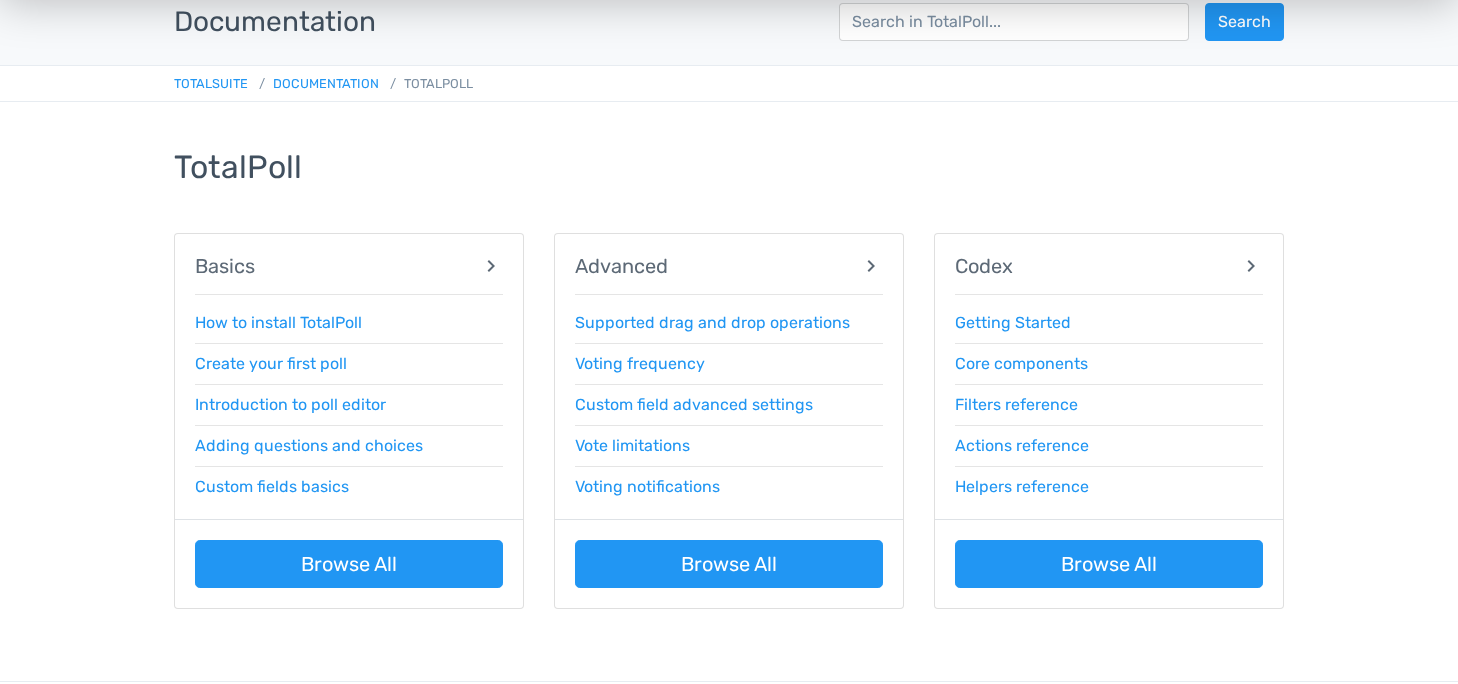 click on "Basics
chevron_right
How to install TotalPoll
Create your first poll
Introduction to poll editor
Adding questions and choices" at bounding box center (349, 376) 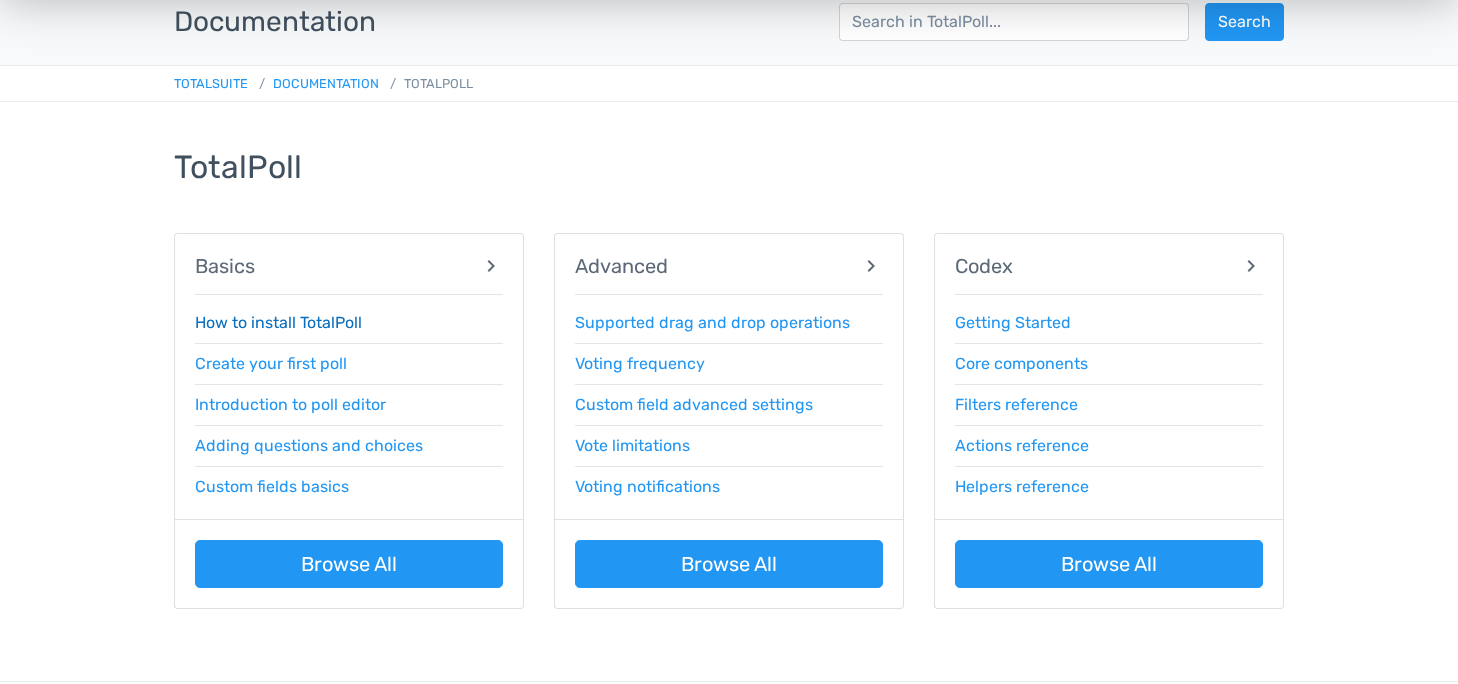 click on "How to install TotalPoll" at bounding box center (278, 322) 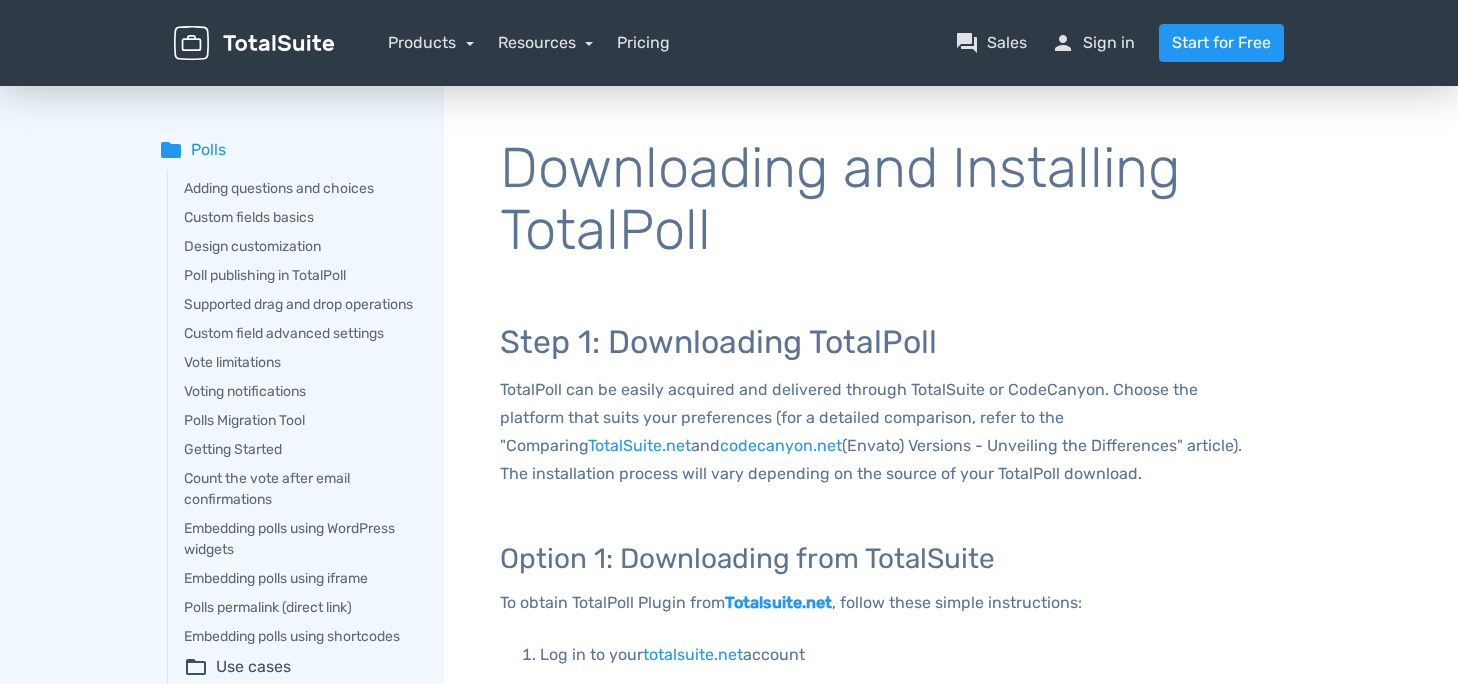 scroll, scrollTop: 0, scrollLeft: 0, axis: both 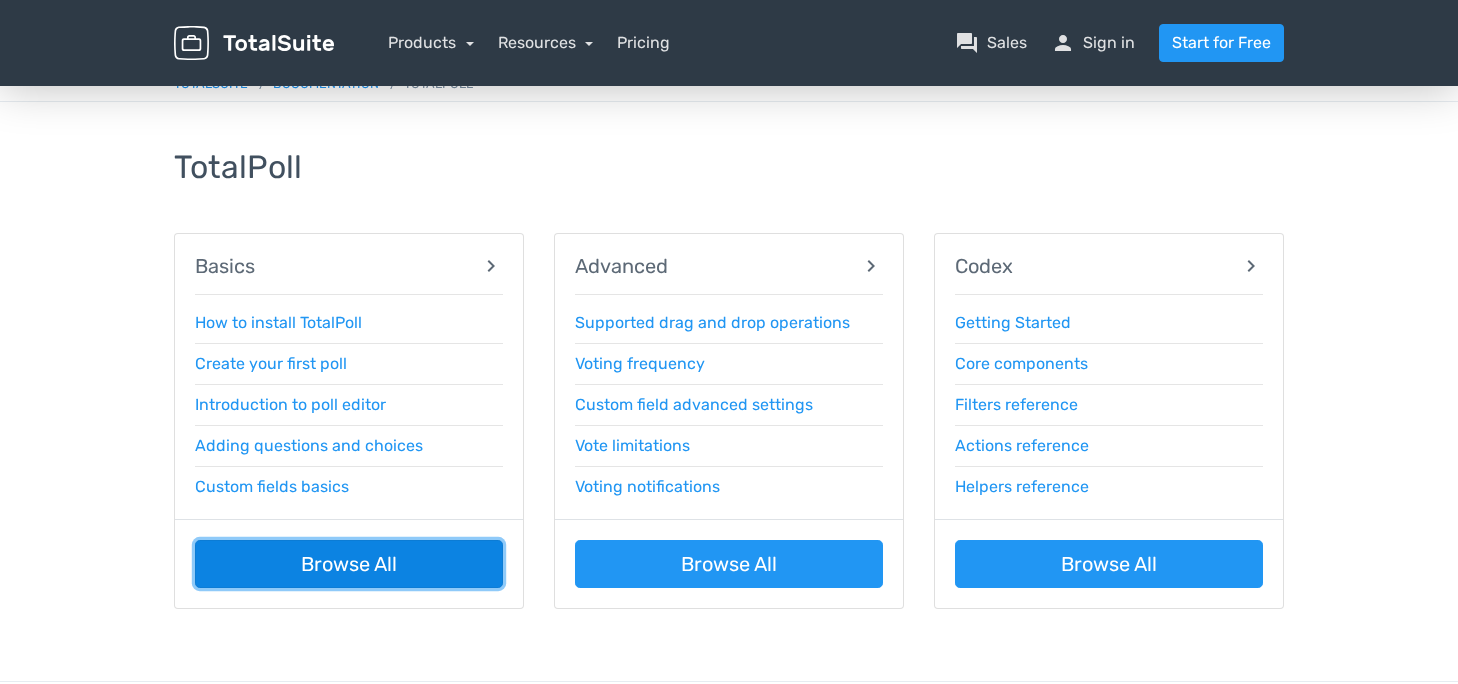 click on "Browse All" at bounding box center [349, 564] 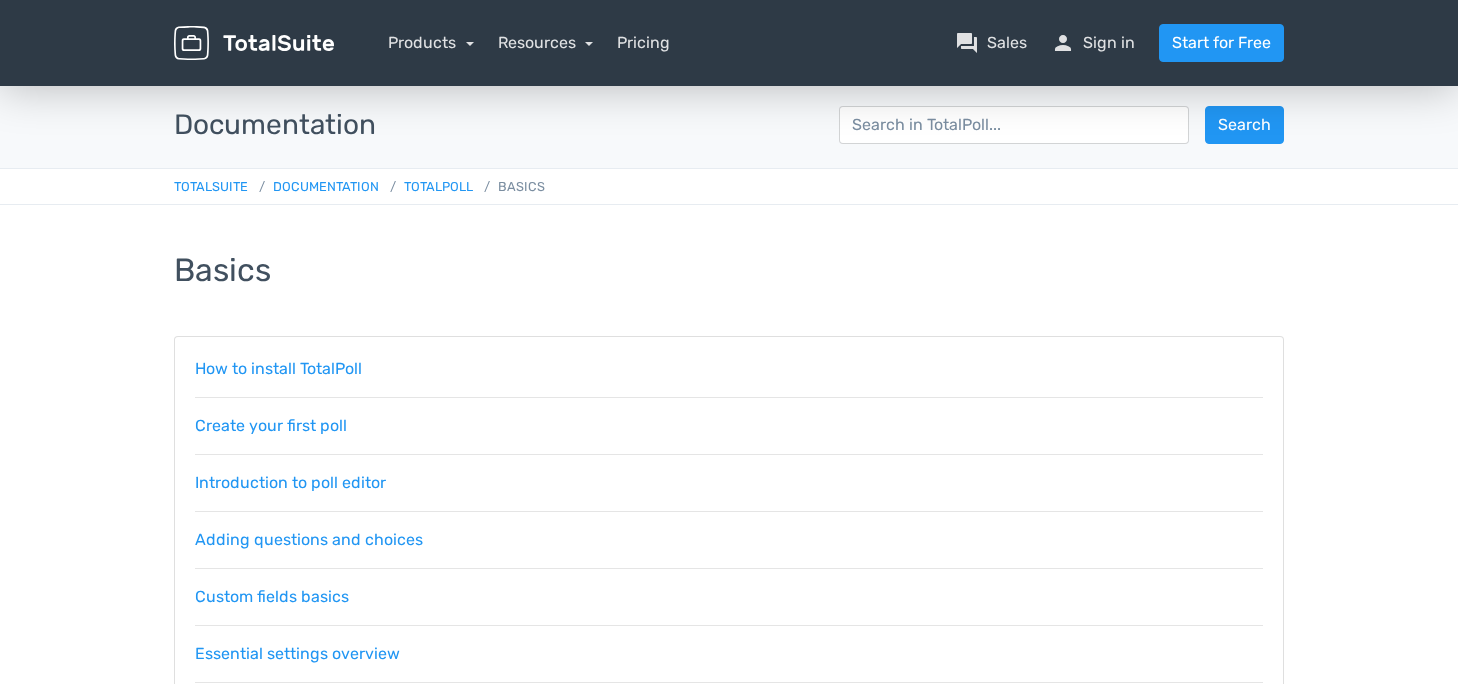 scroll, scrollTop: 0, scrollLeft: 0, axis: both 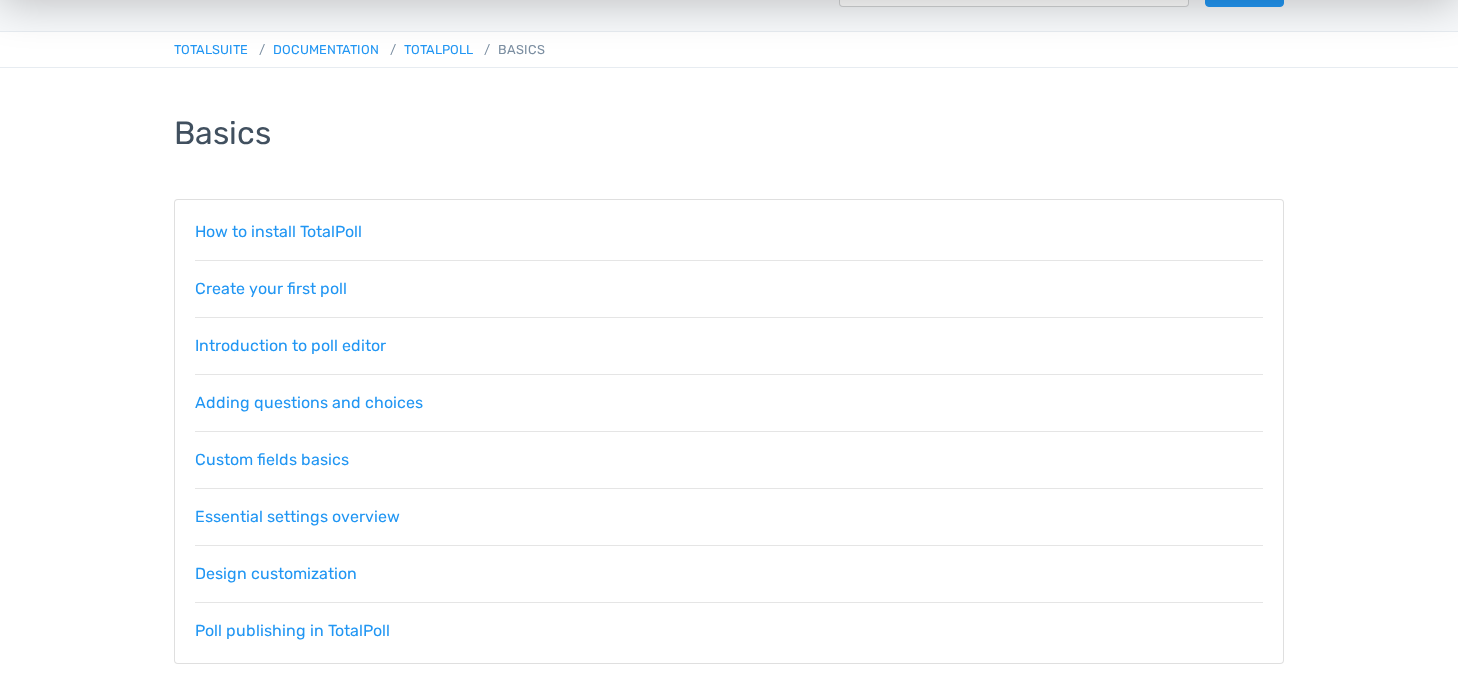 click on "How to install TotalPoll
Create your first poll
Introduction to poll editor
Adding questions and choices
Custom fields basics
Essential settings overview
Design customization
Poll publishing in TotalPoll" at bounding box center [729, 431] 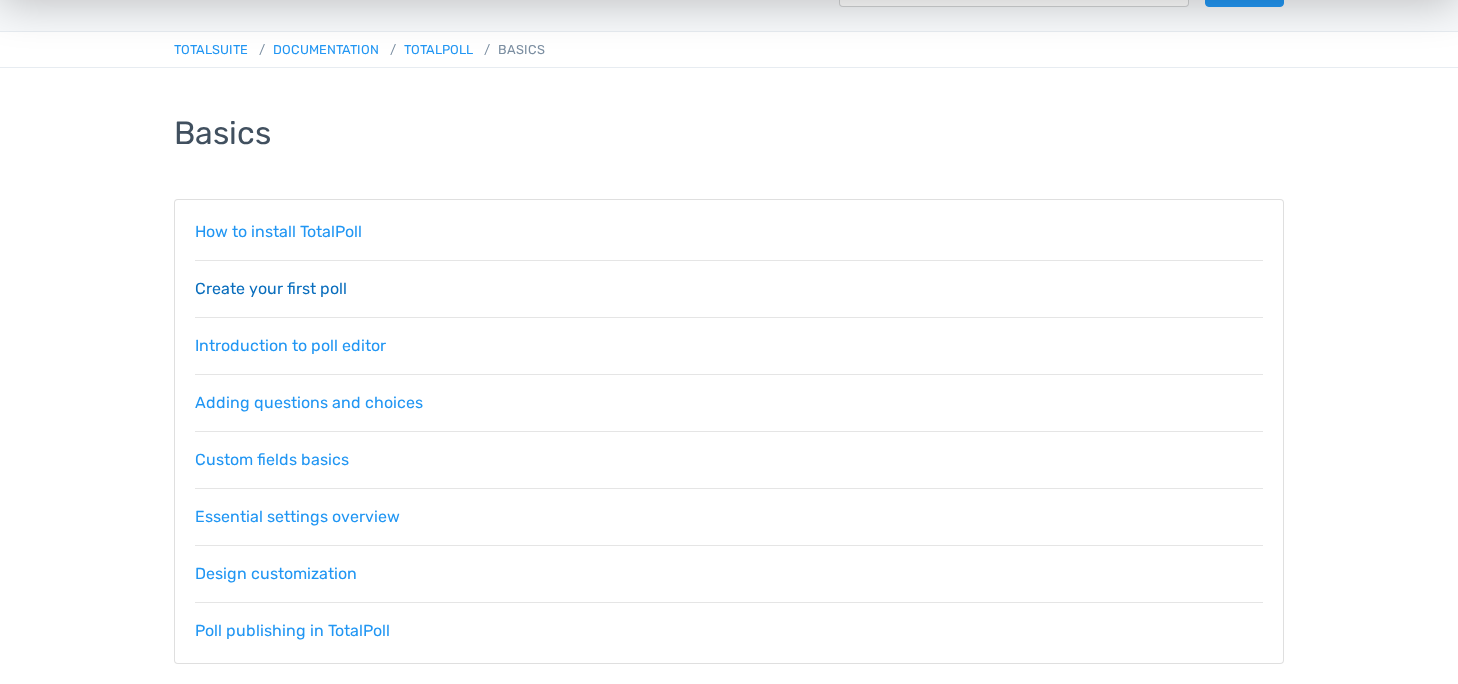 click on "Create your first poll" at bounding box center [271, 288] 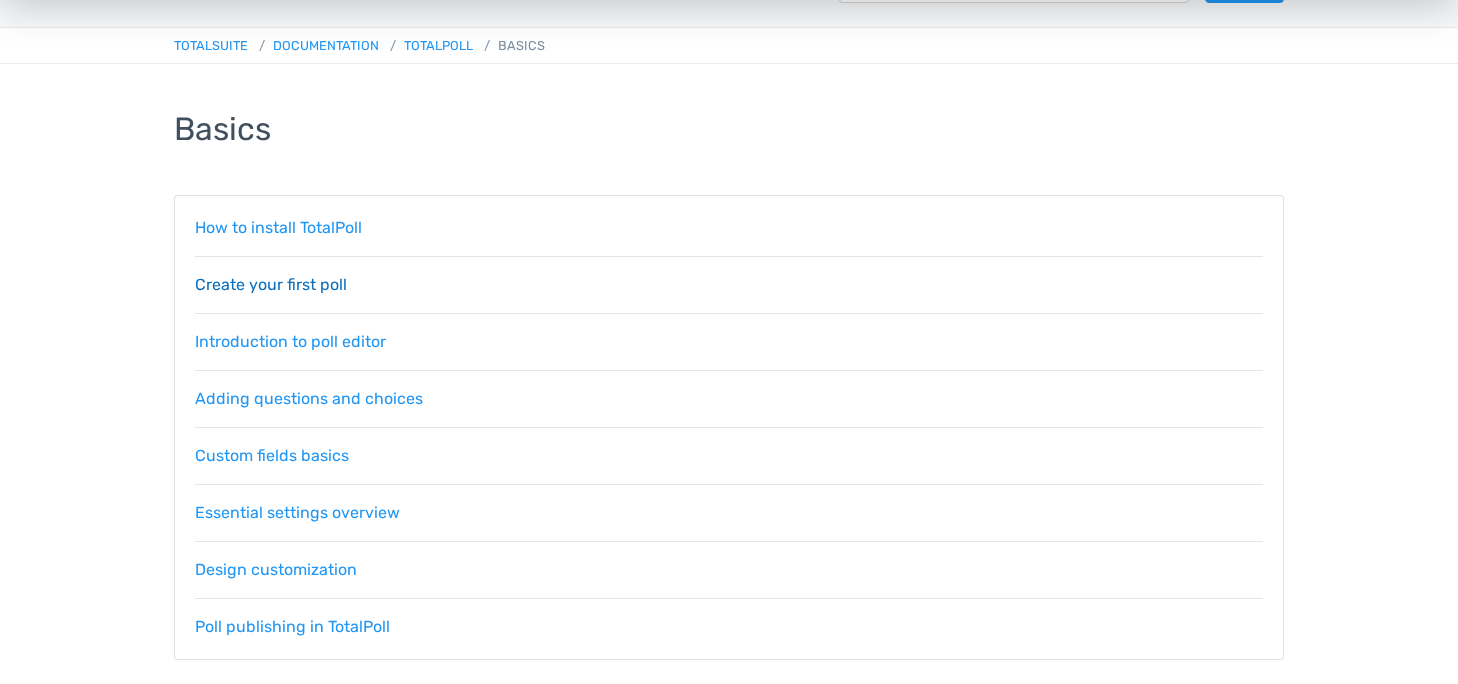 scroll, scrollTop: 143, scrollLeft: 0, axis: vertical 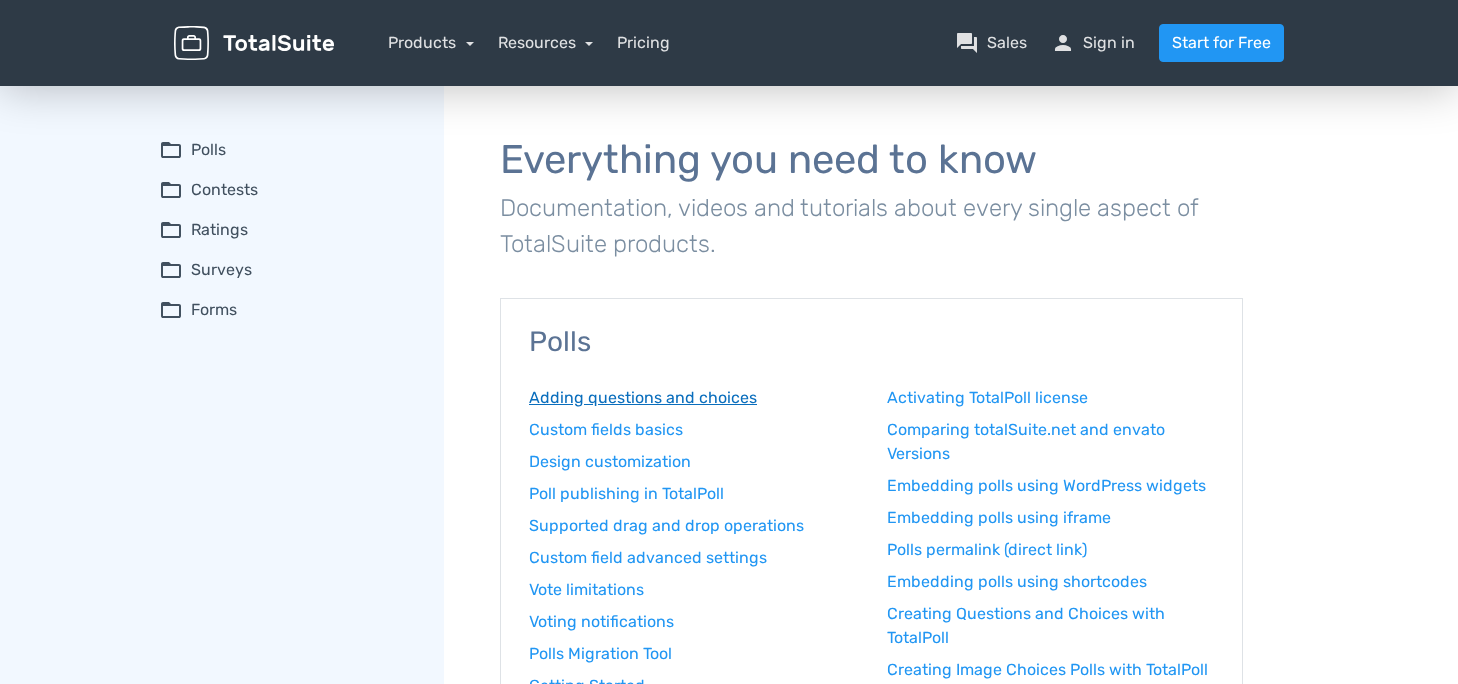 click on "Adding questions and choices" at bounding box center [693, 398] 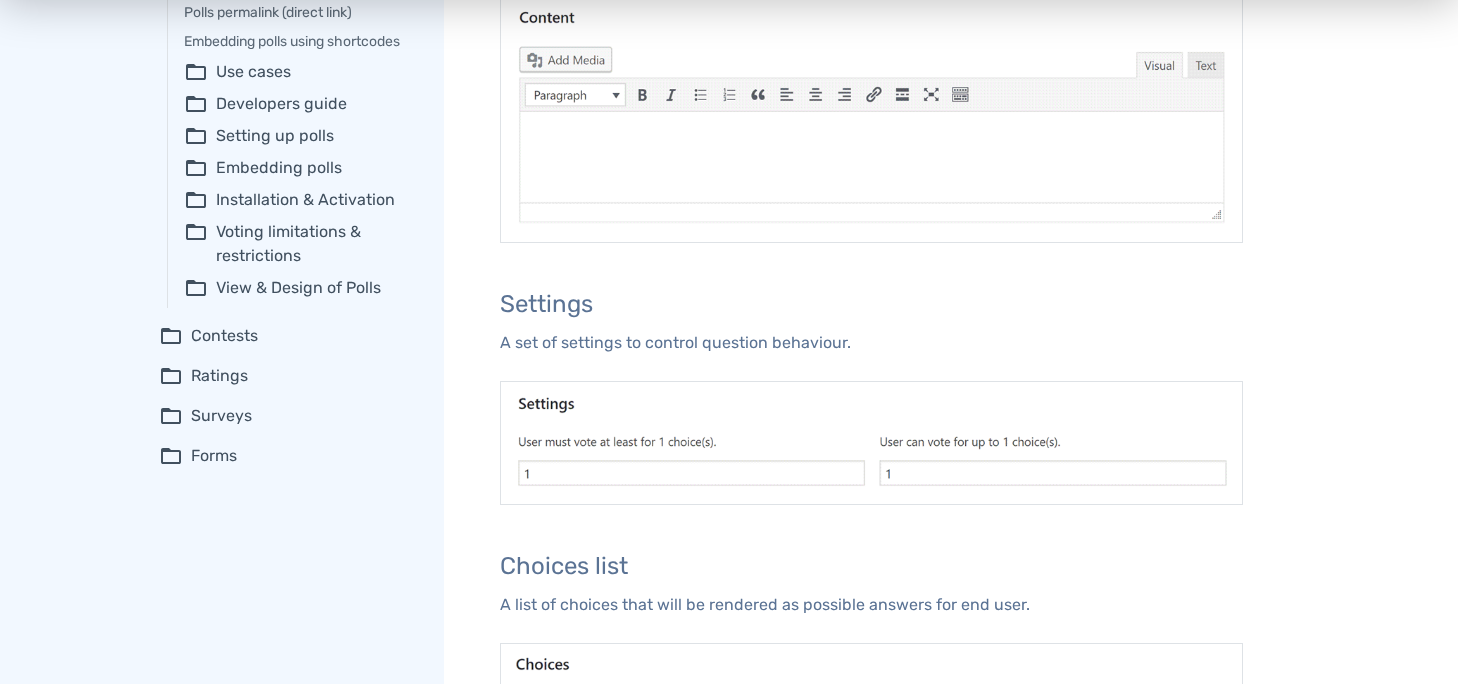 scroll, scrollTop: 602, scrollLeft: 0, axis: vertical 